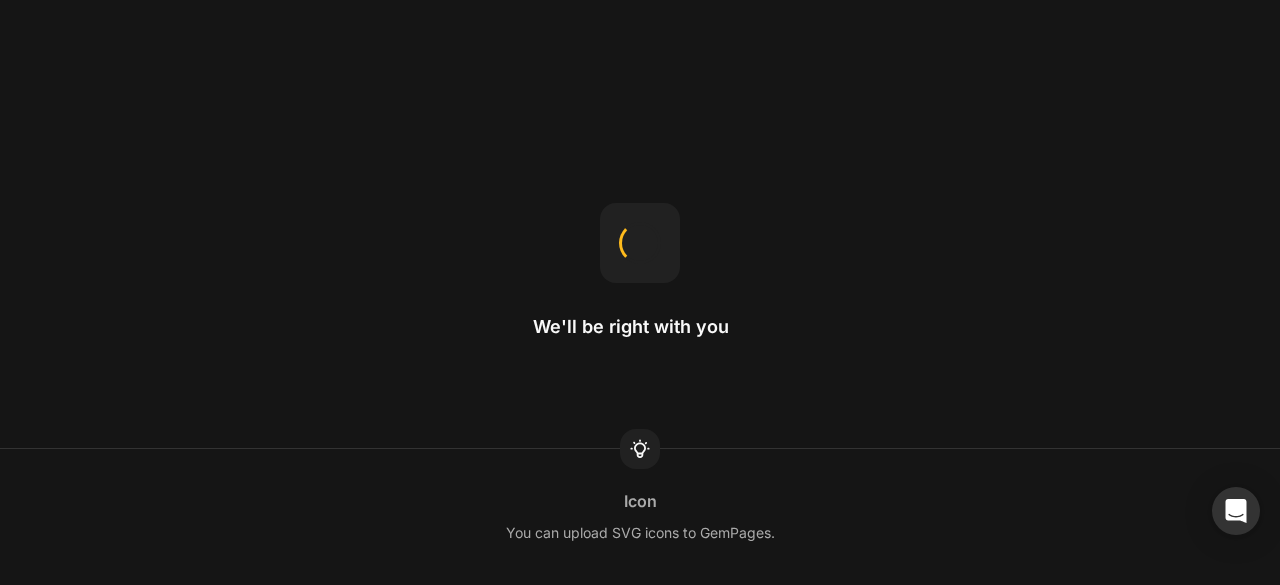 scroll, scrollTop: 0, scrollLeft: 0, axis: both 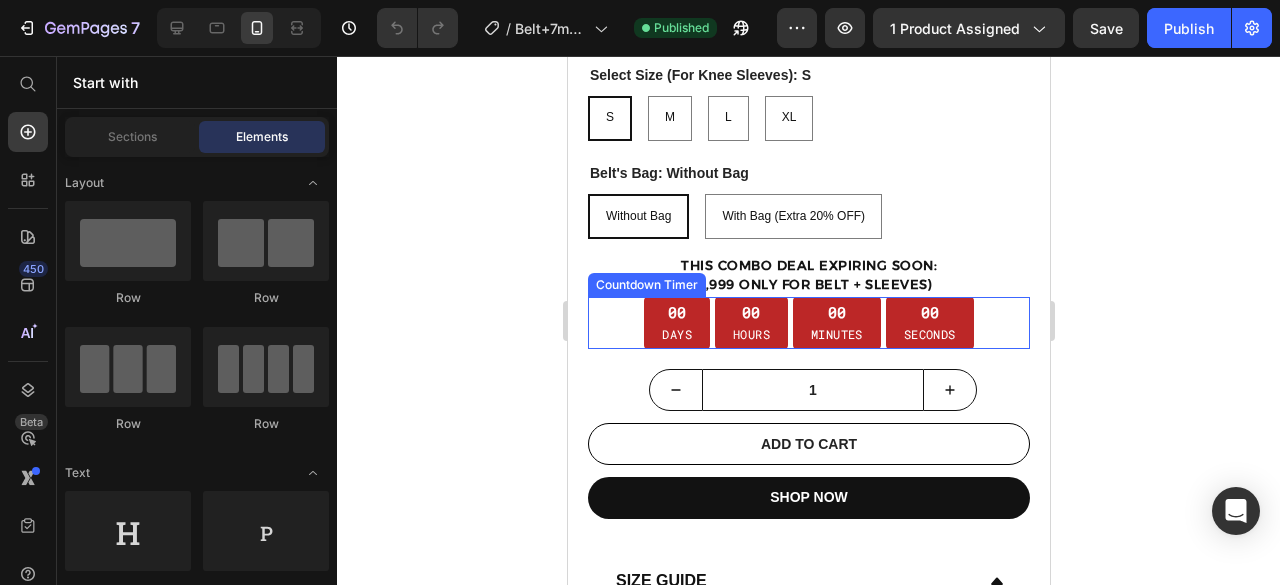 click on "00 Days" at bounding box center (676, 323) 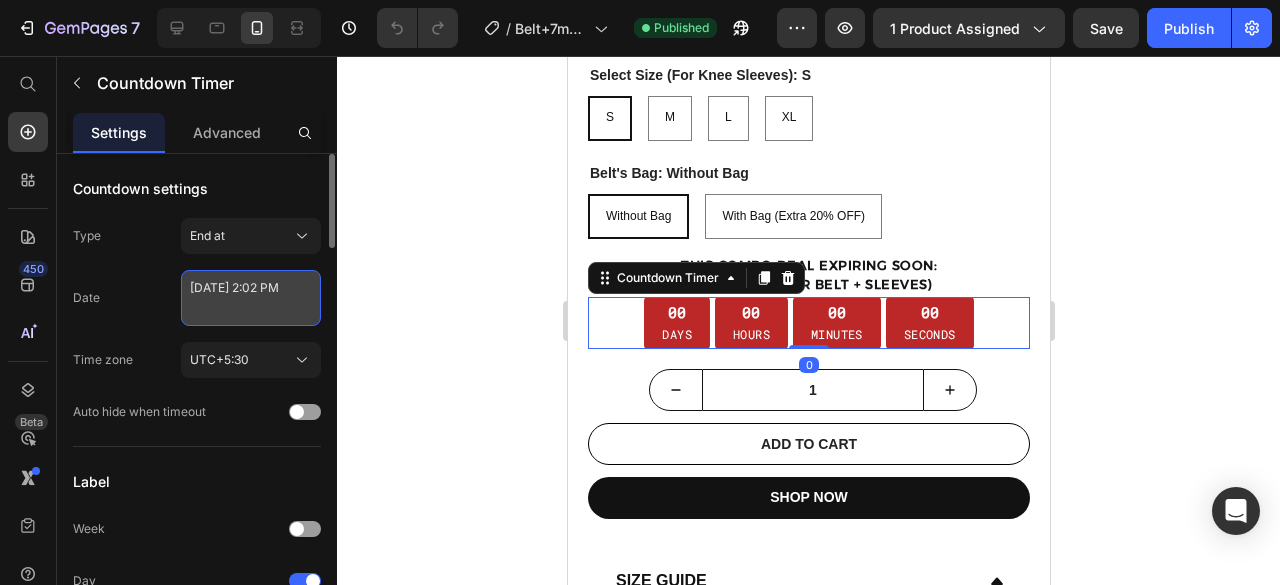 click on "July 07 2025 2:02 PM" at bounding box center [251, 298] 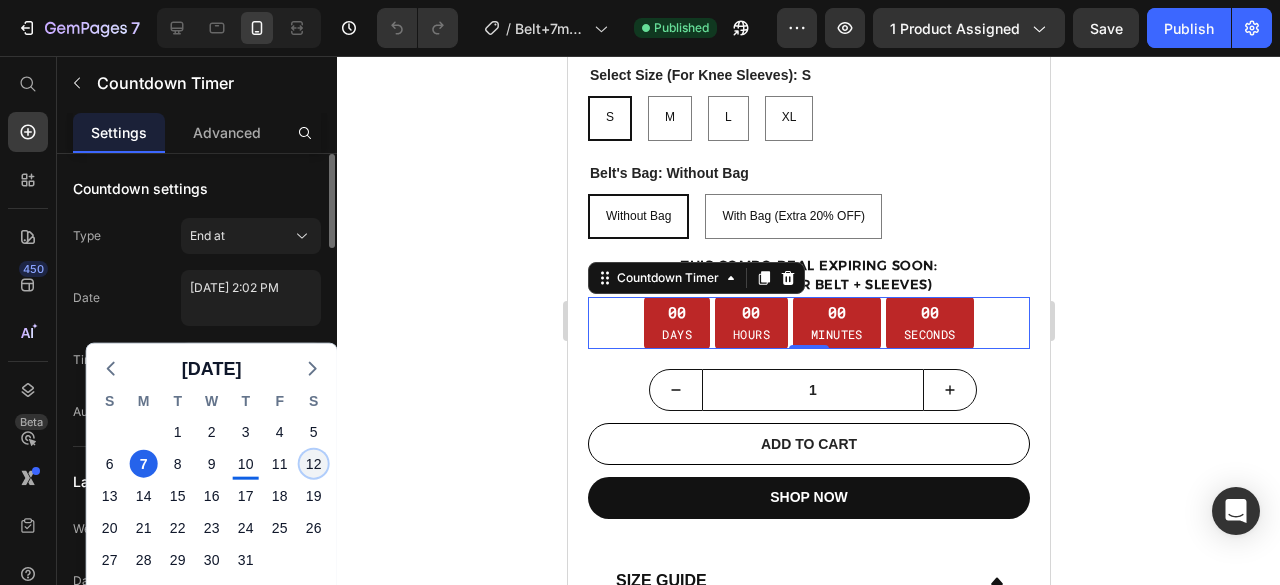 click on "12" 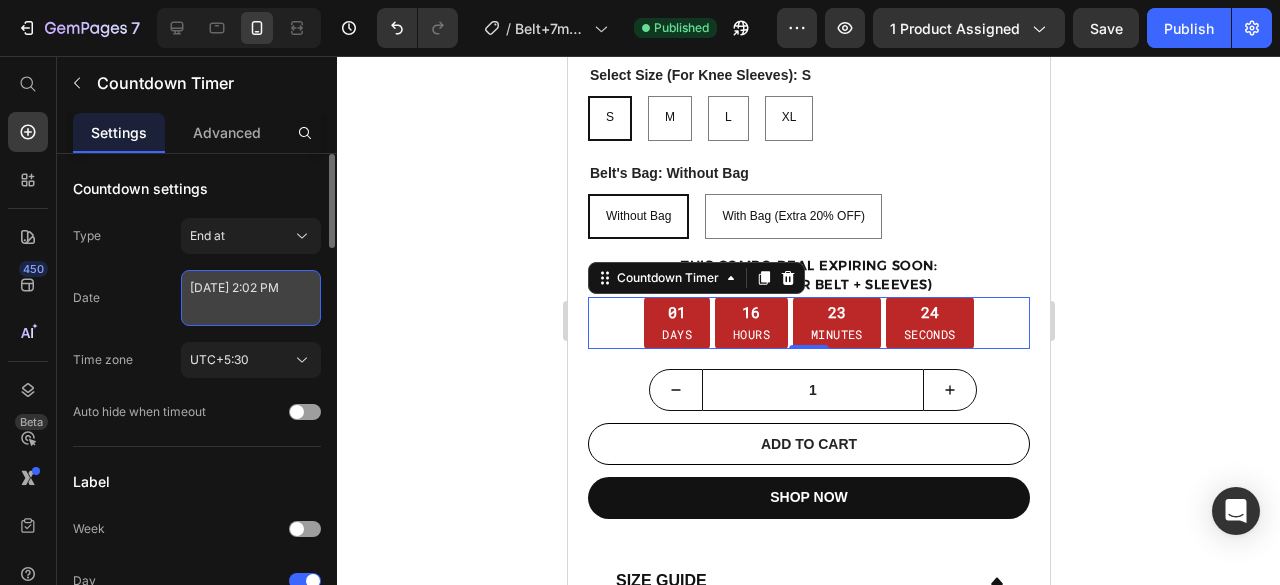 select on "14" 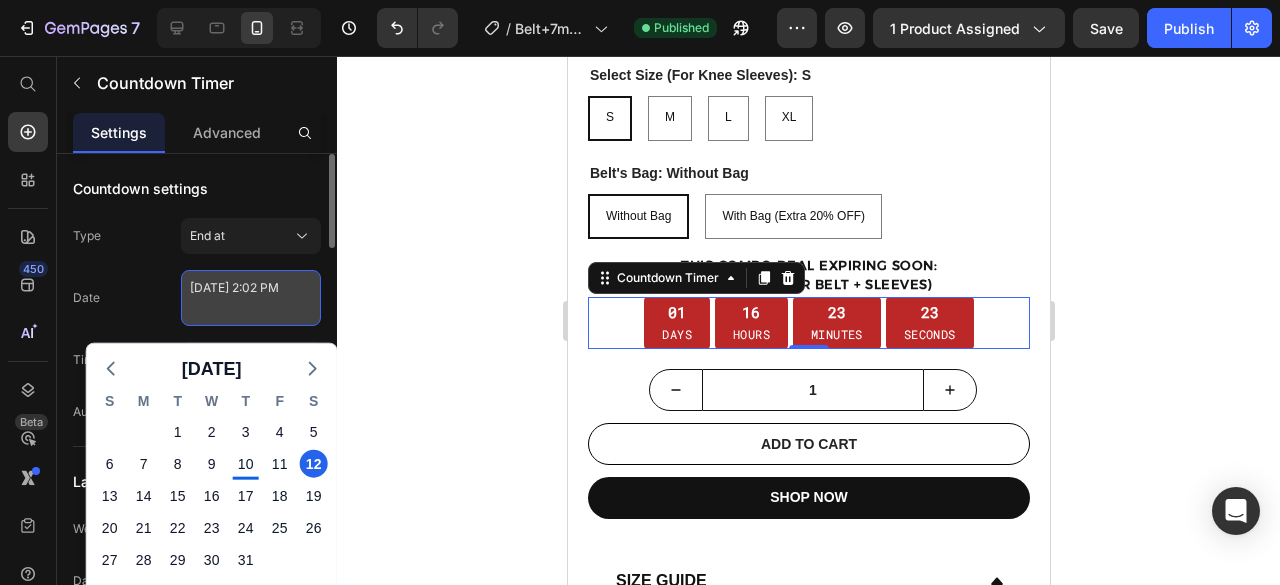 click on "July 12 2025 2:02 PM" at bounding box center [251, 298] 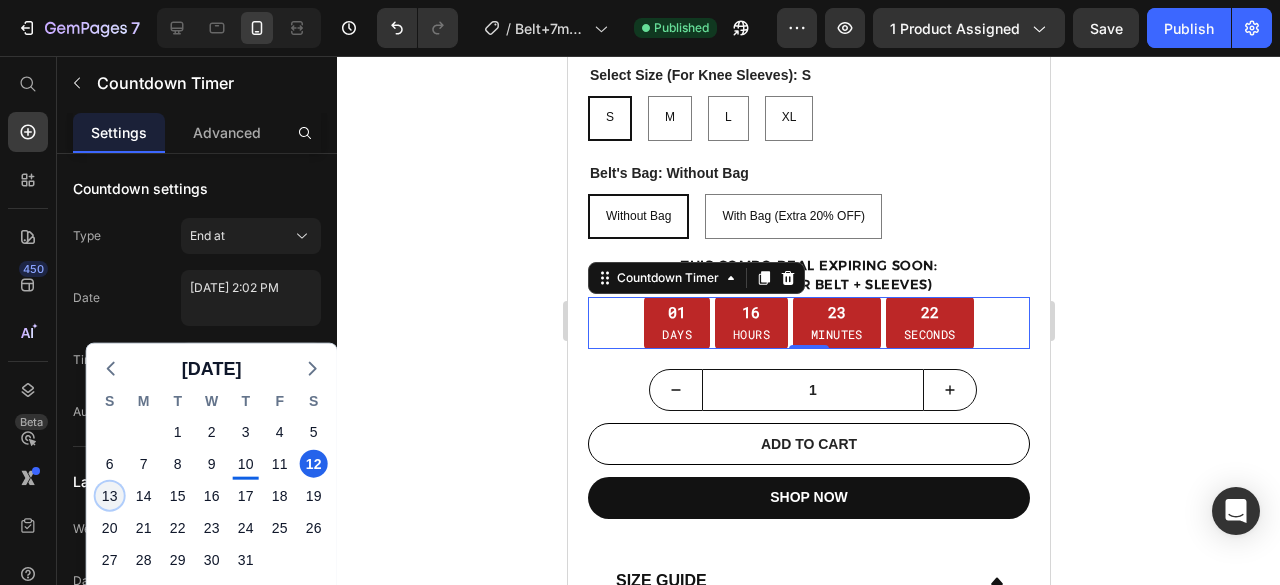 click on "13" 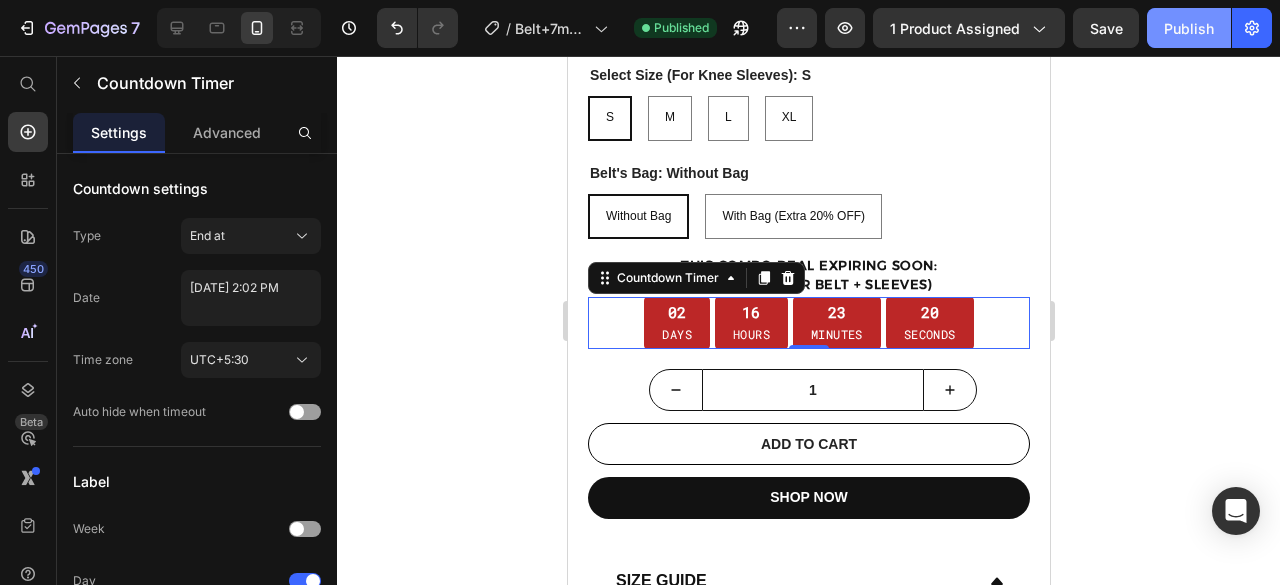 click on "Publish" at bounding box center (1189, 28) 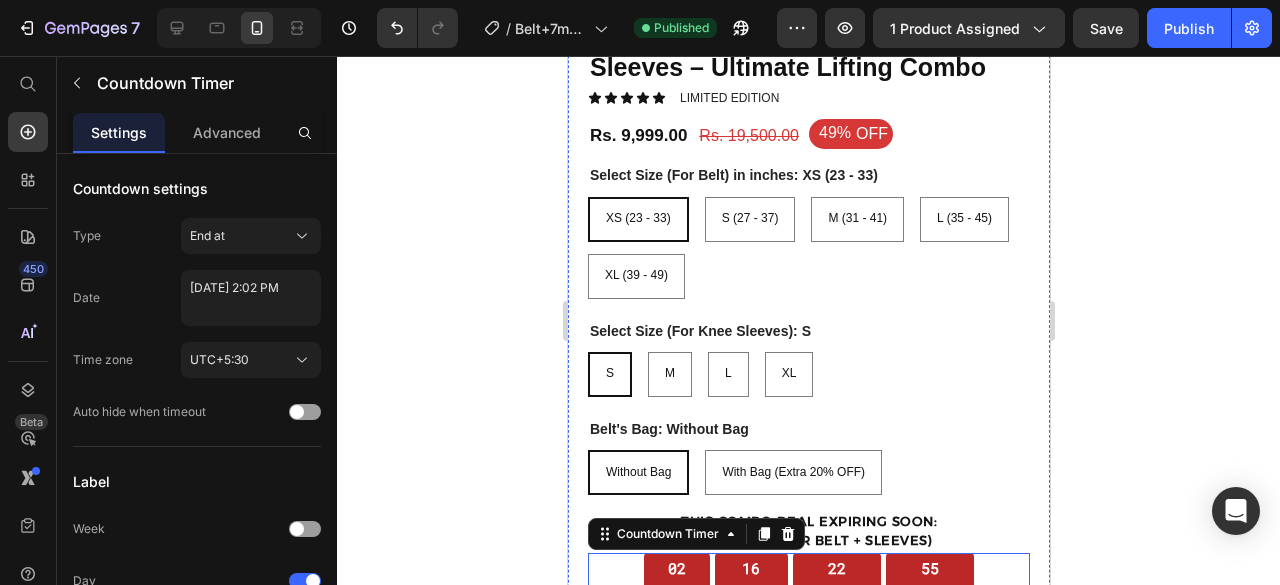 scroll, scrollTop: 0, scrollLeft: 0, axis: both 